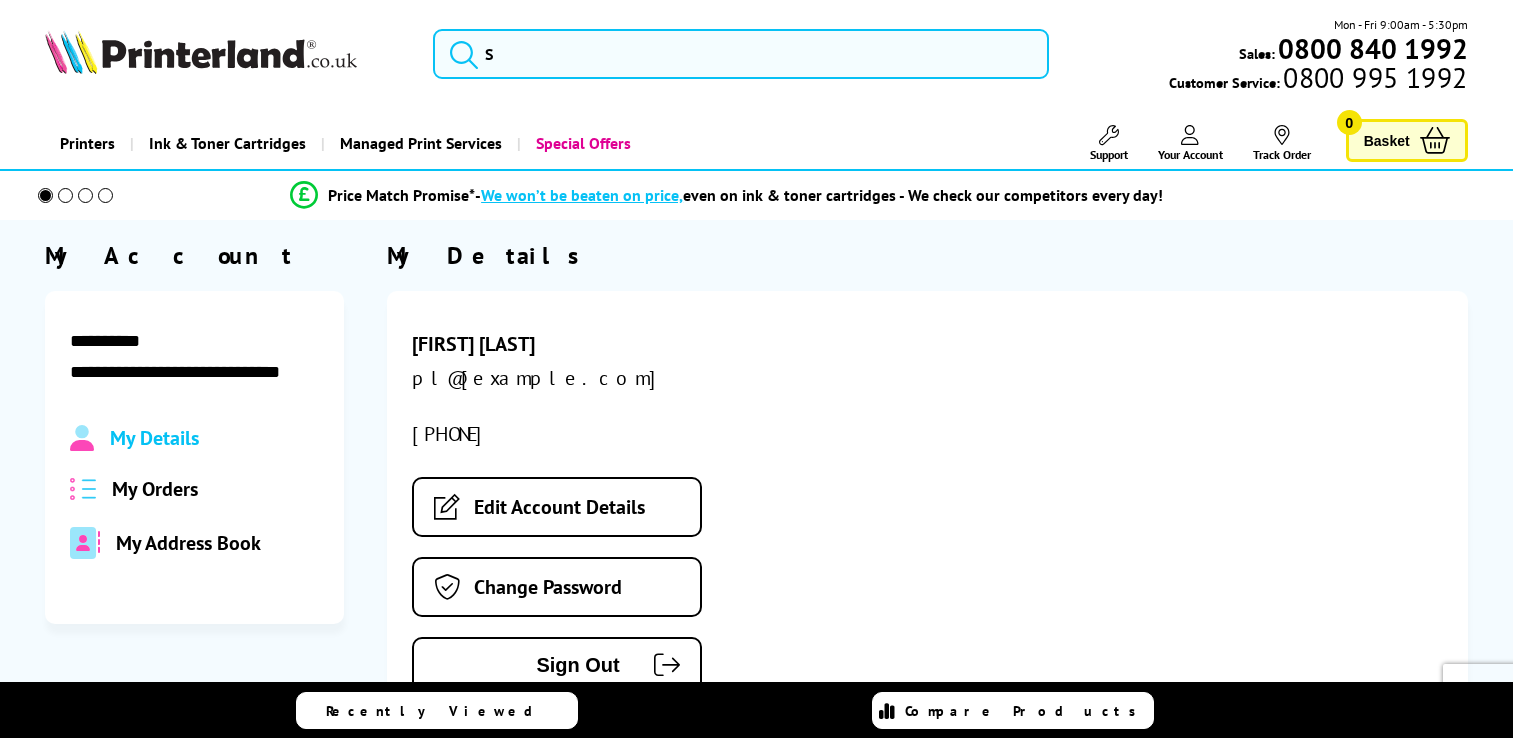scroll, scrollTop: 0, scrollLeft: 0, axis: both 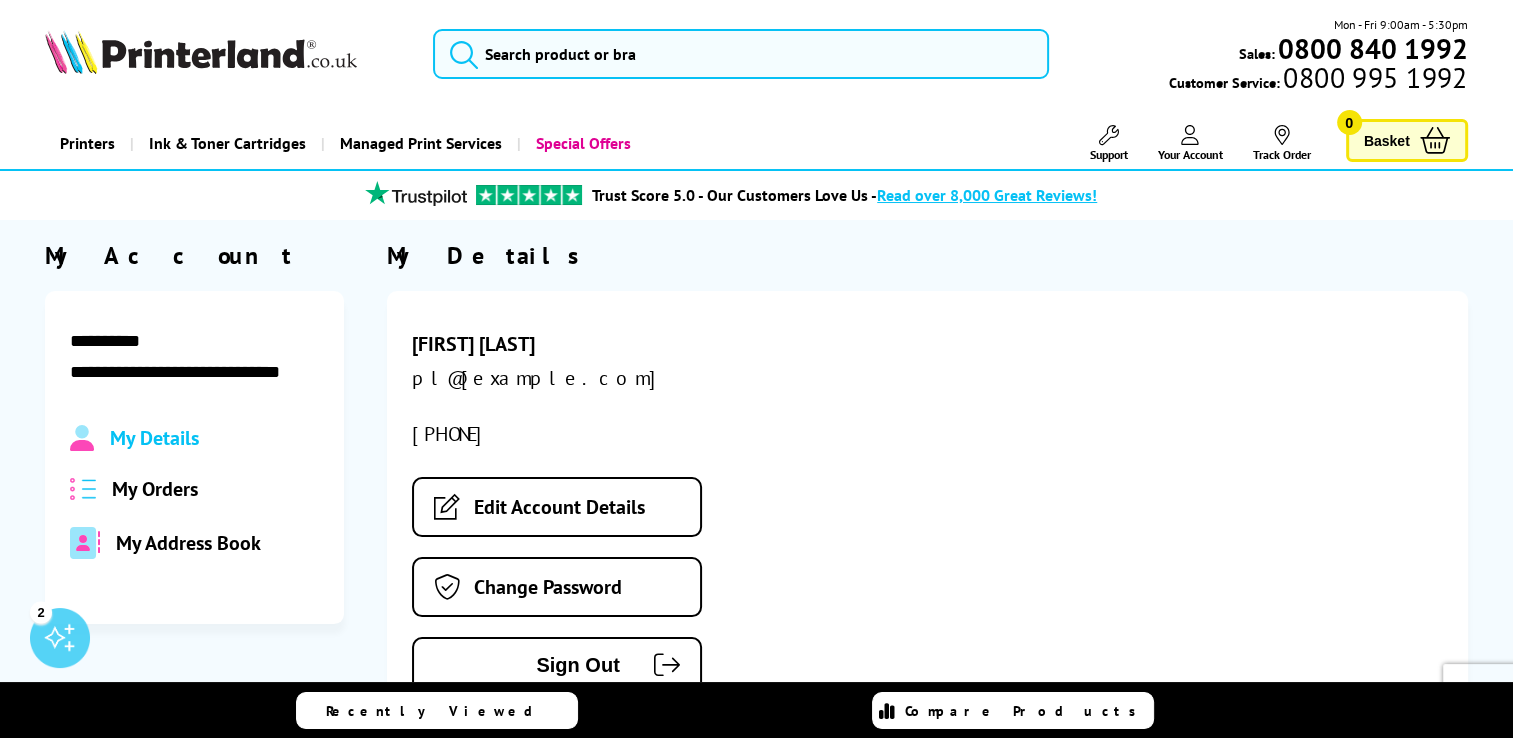click on "My Orders" at bounding box center [155, 489] 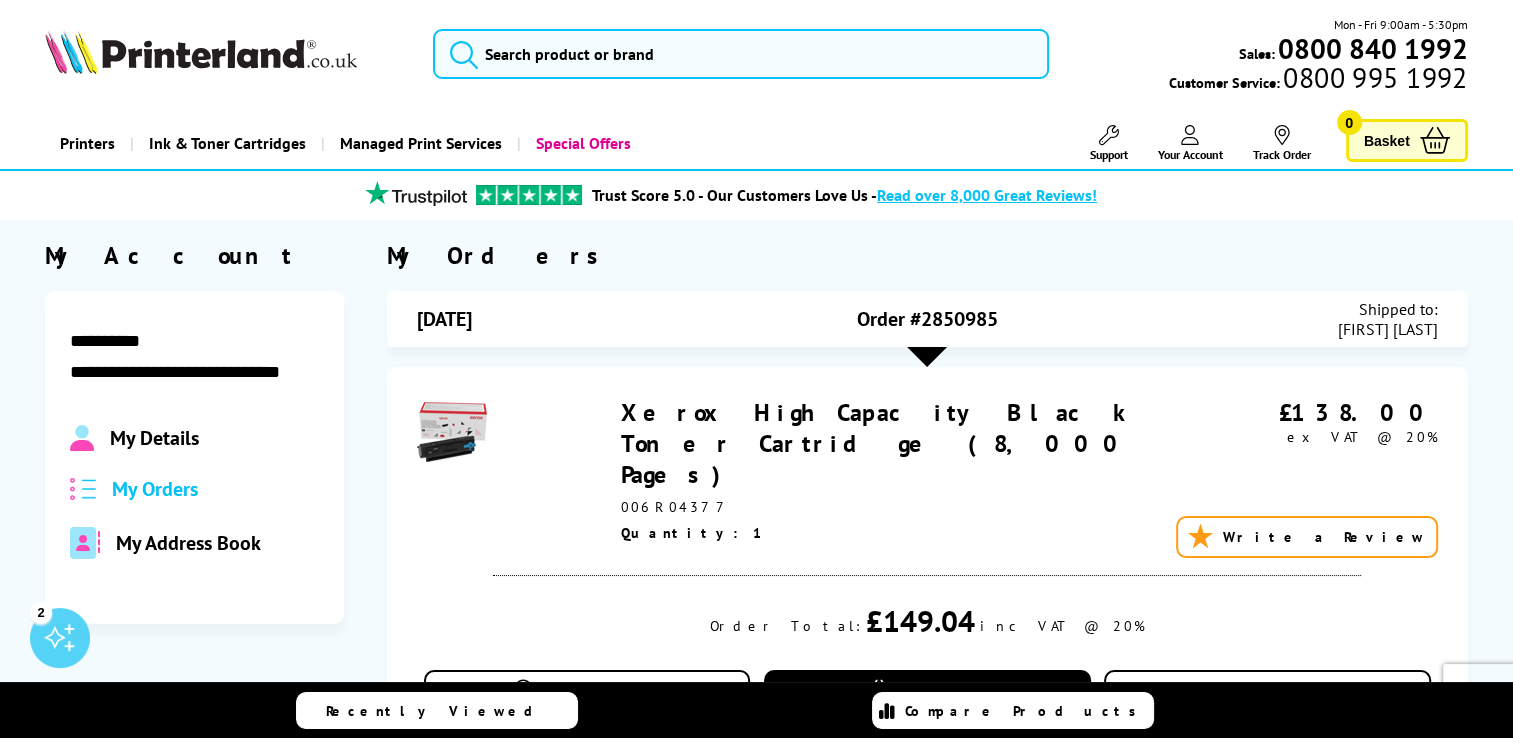 scroll, scrollTop: 100, scrollLeft: 0, axis: vertical 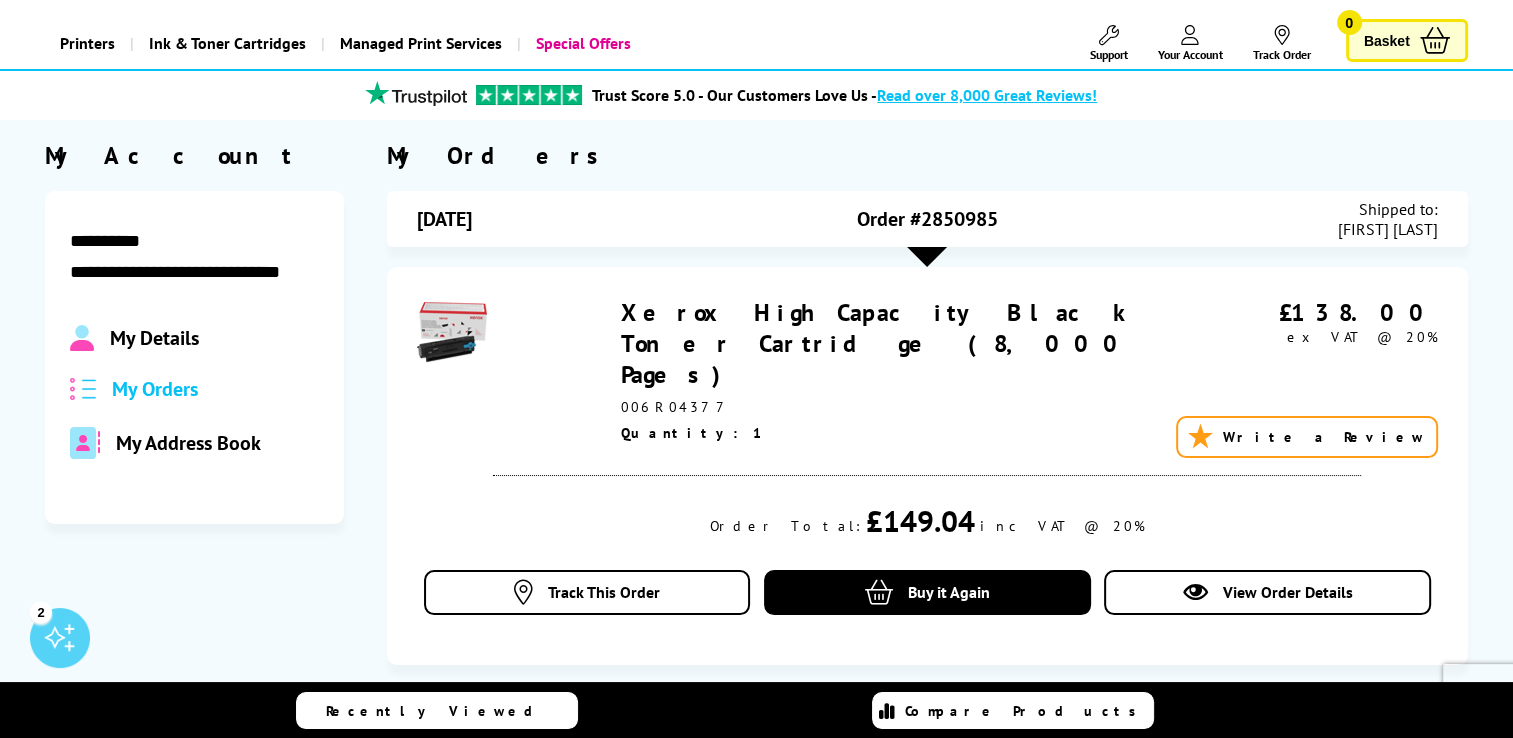 click on "Xerox High Capacity Black Toner Cartridge (8,000 Pages)" at bounding box center (879, 343) 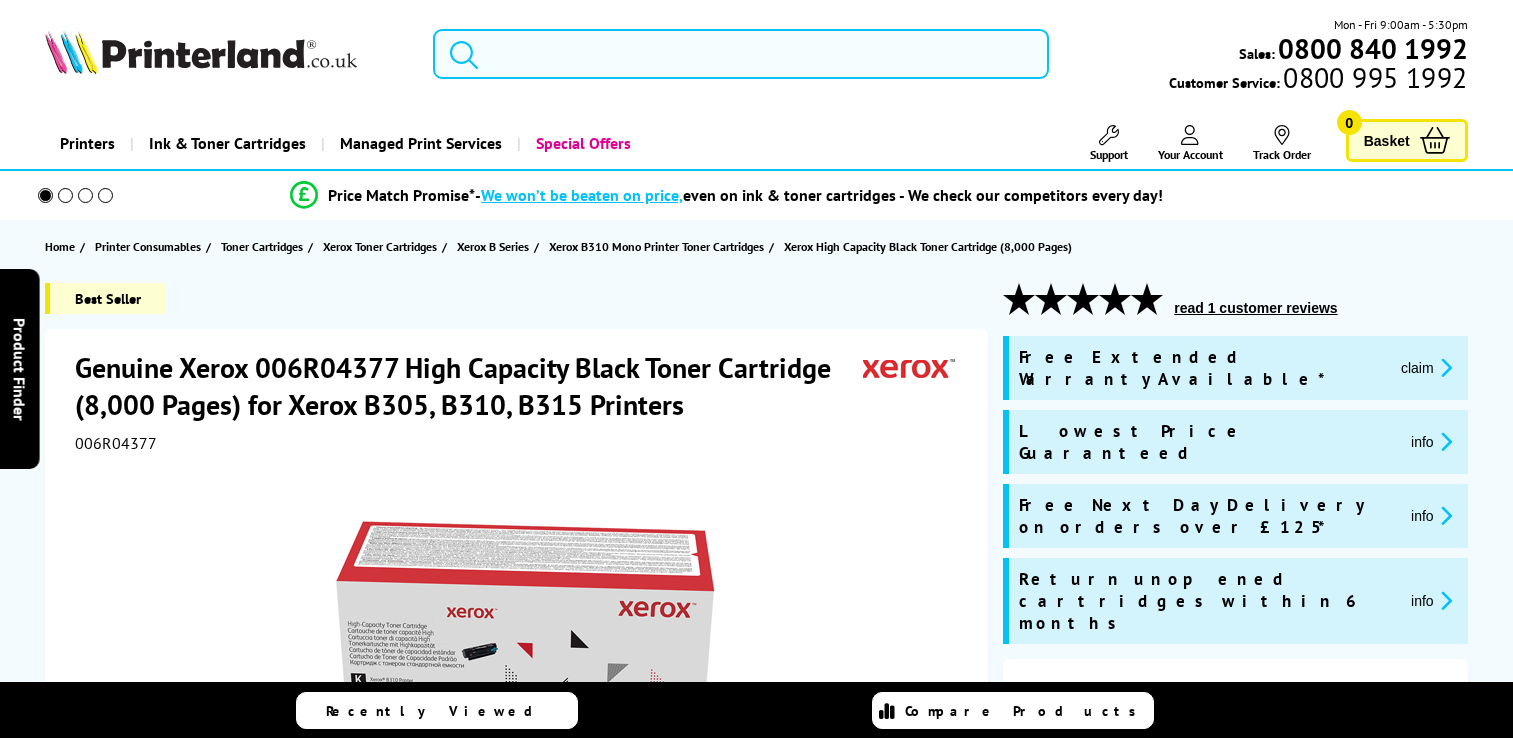 scroll, scrollTop: 0, scrollLeft: 0, axis: both 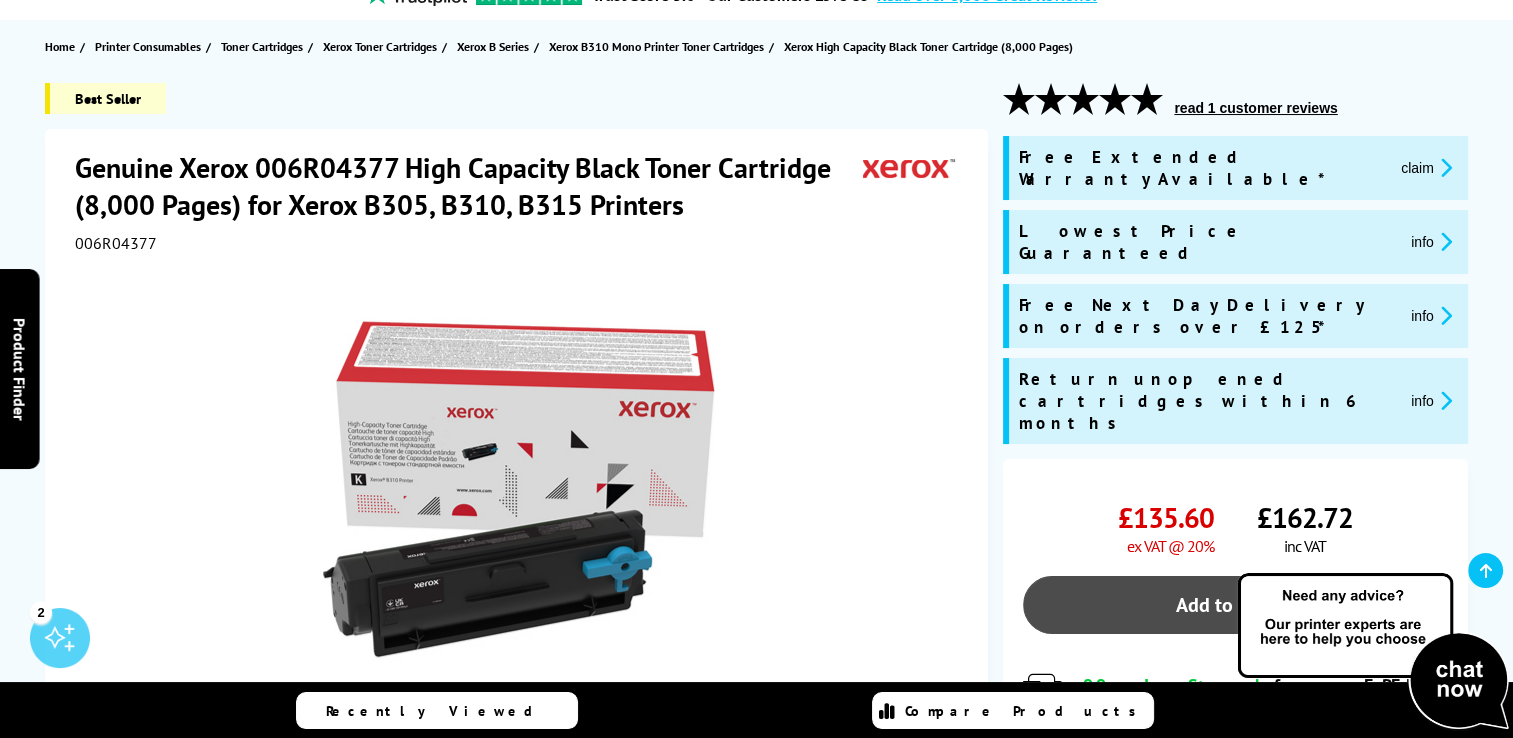 click on "Add to Basket" at bounding box center (1235, 605) 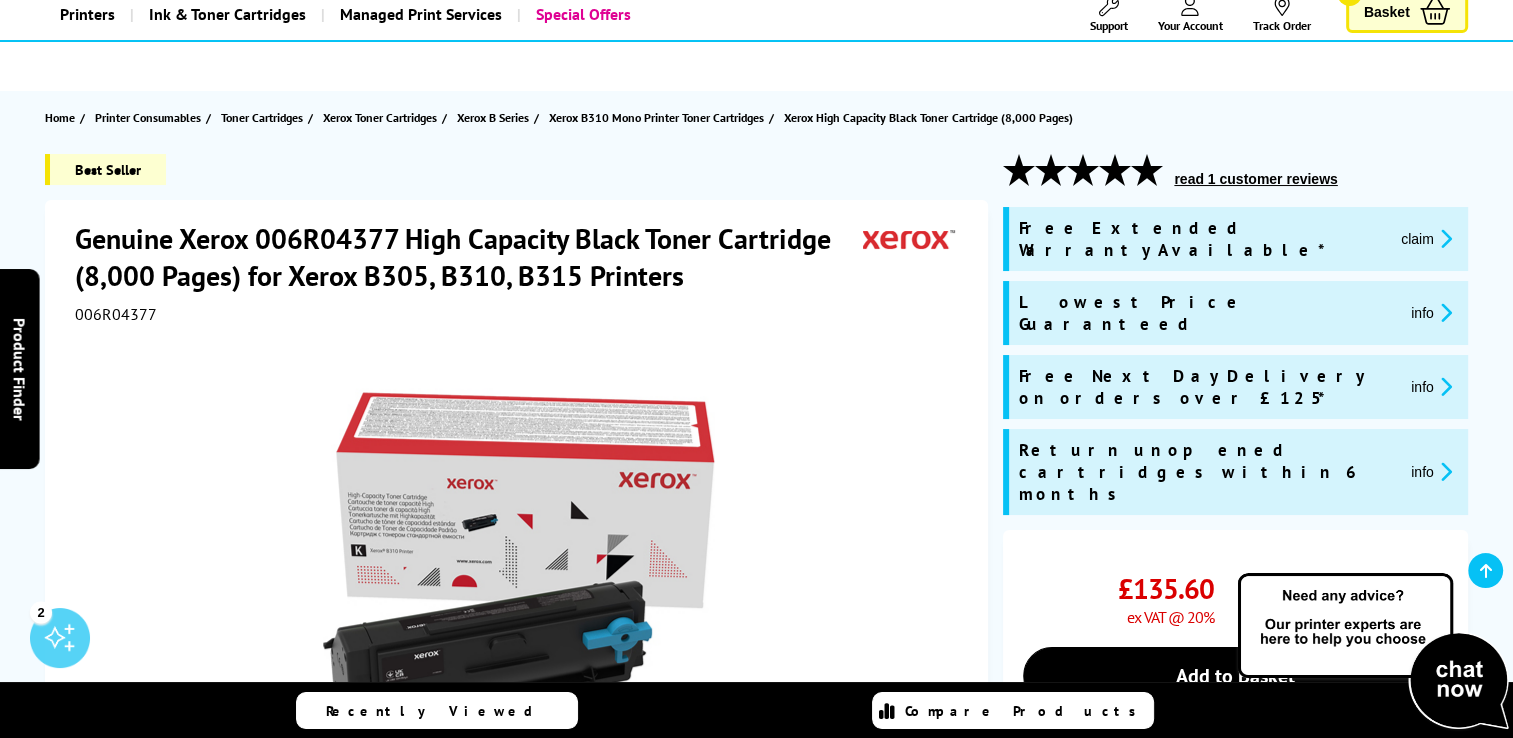 scroll, scrollTop: 0, scrollLeft: 0, axis: both 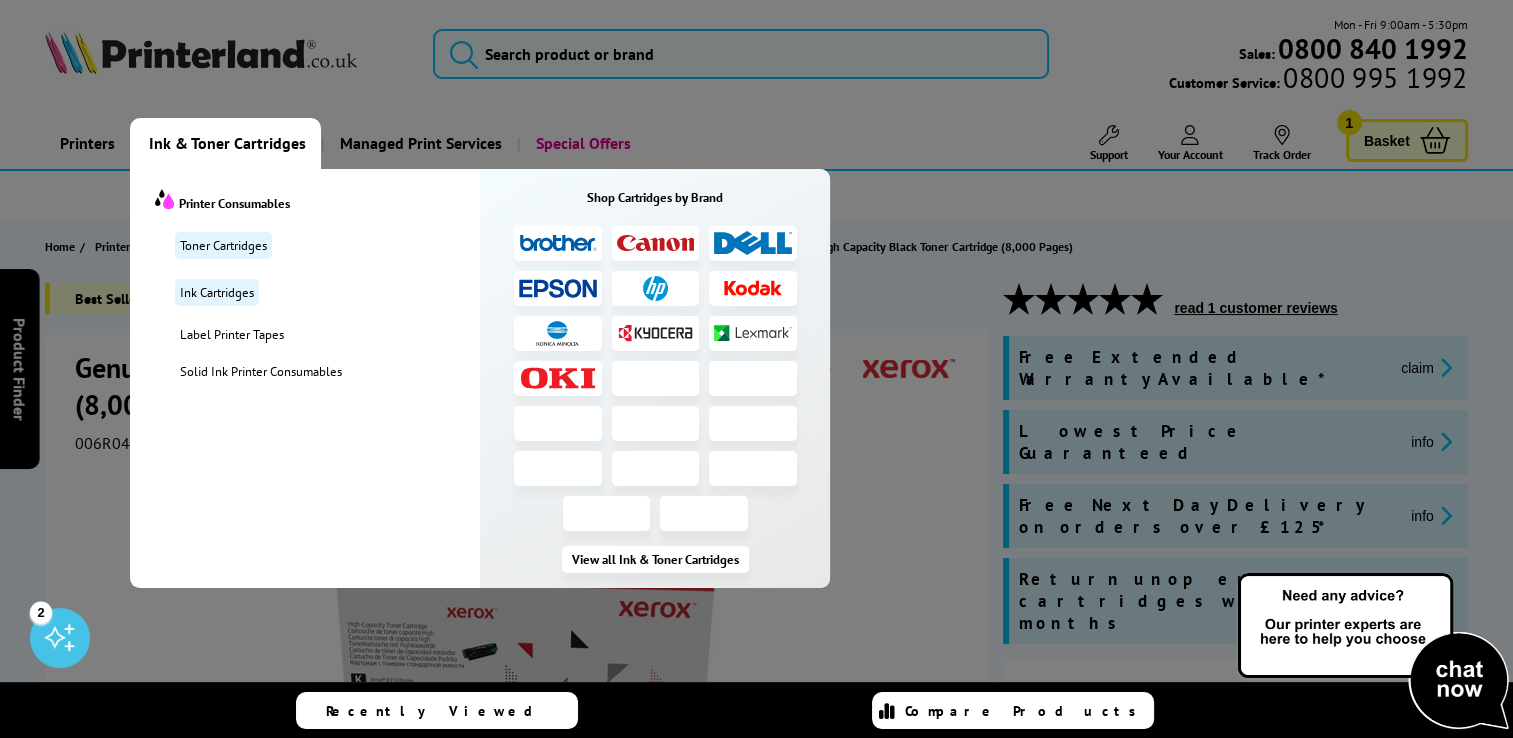 click on "Ink & Toner Cartridges" at bounding box center [227, 143] 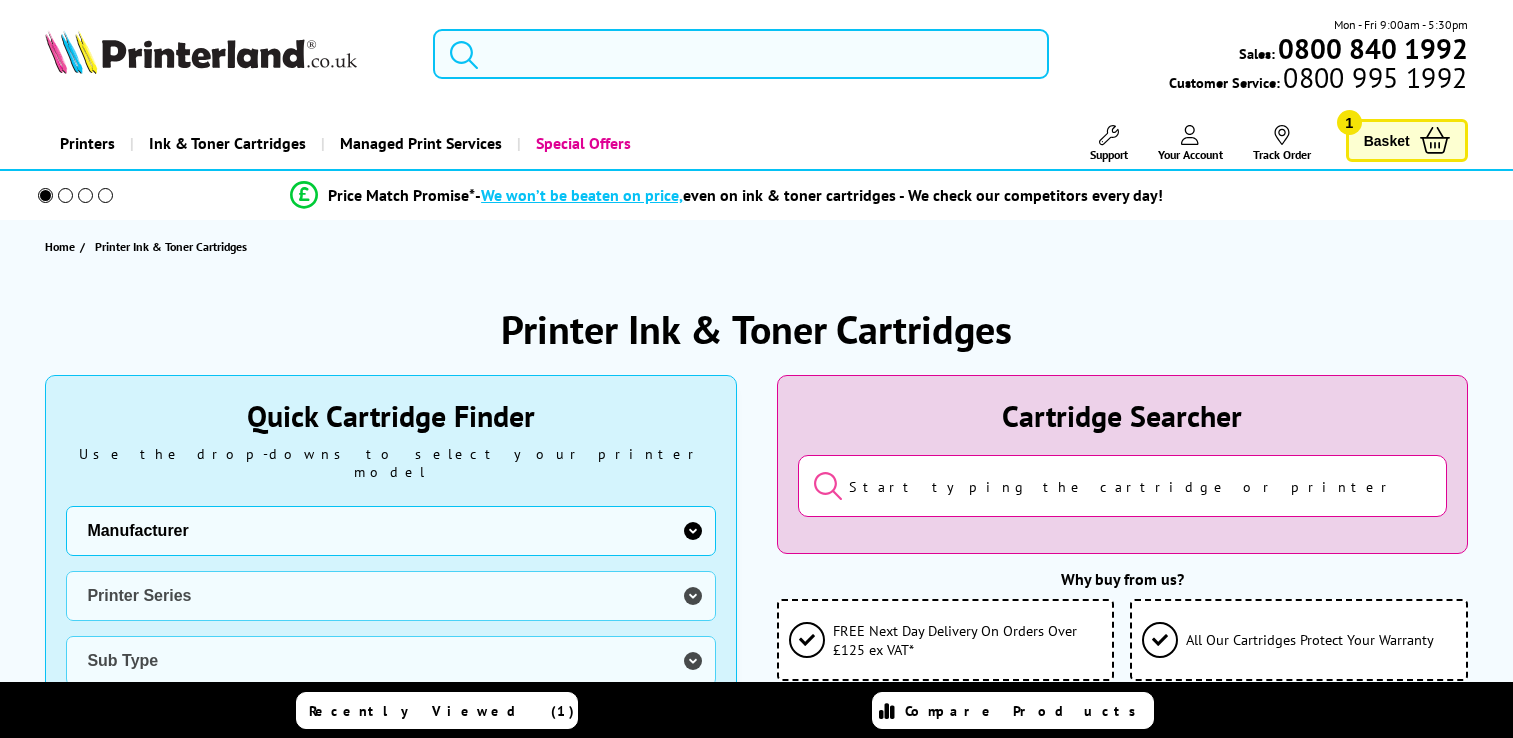 scroll, scrollTop: 0, scrollLeft: 0, axis: both 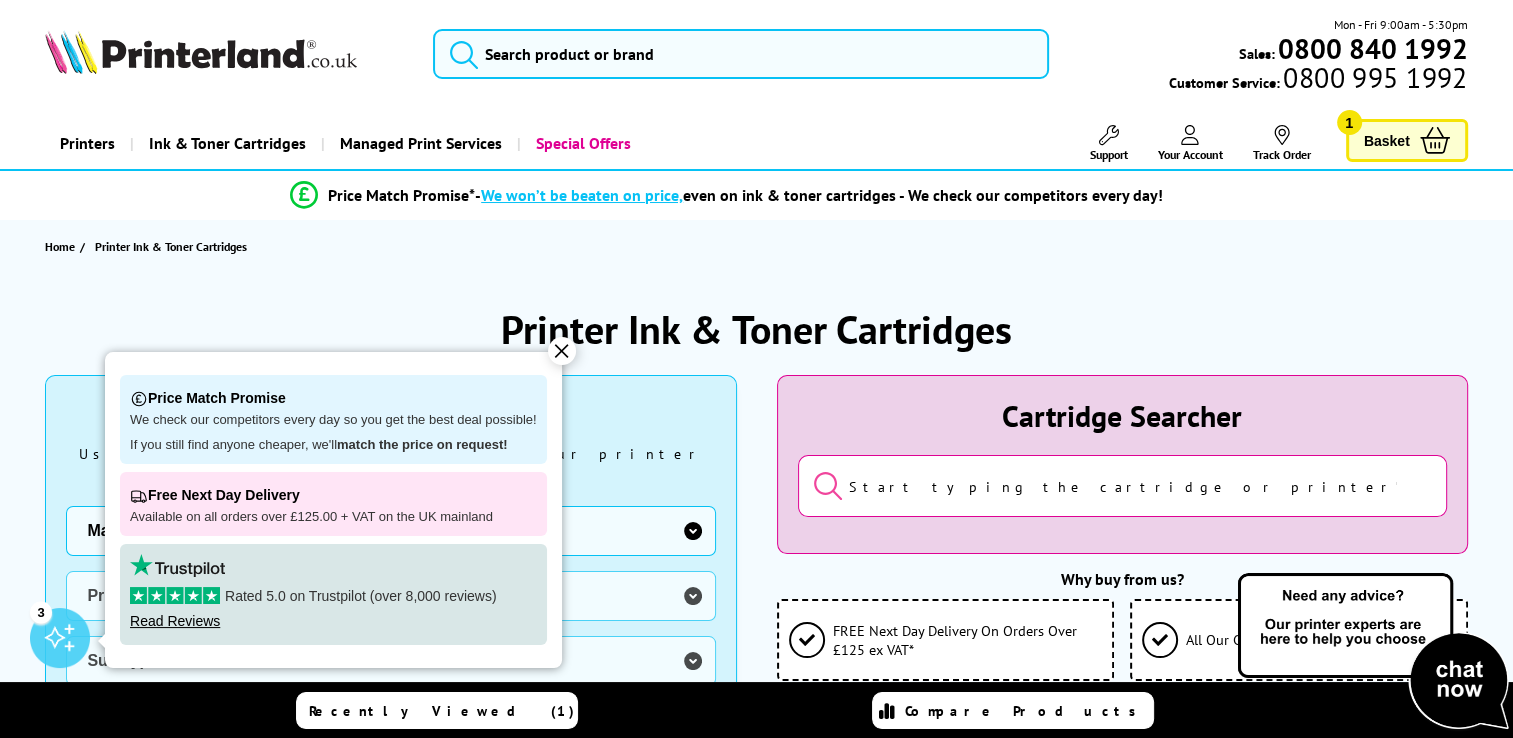 click on "✕" at bounding box center (562, 351) 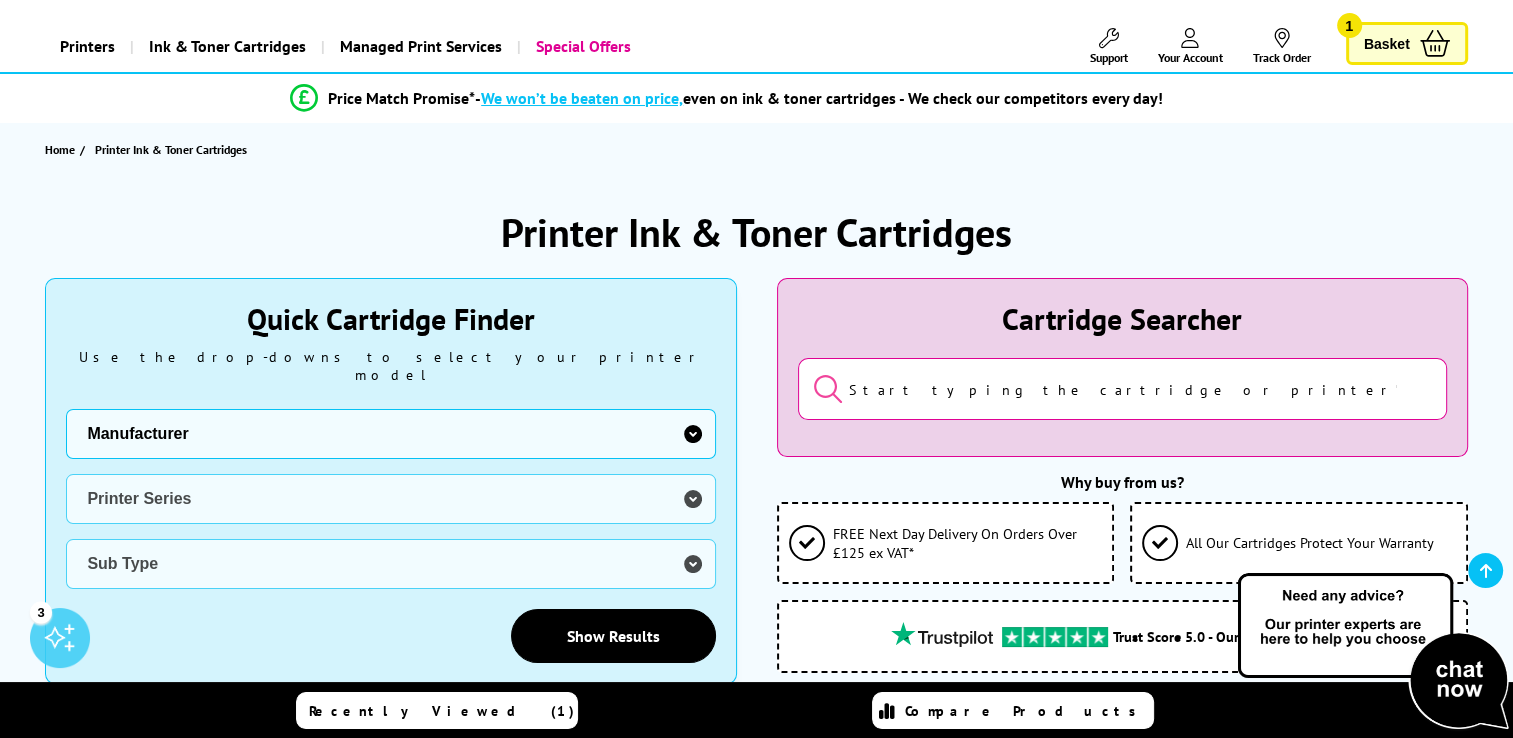 scroll, scrollTop: 200, scrollLeft: 0, axis: vertical 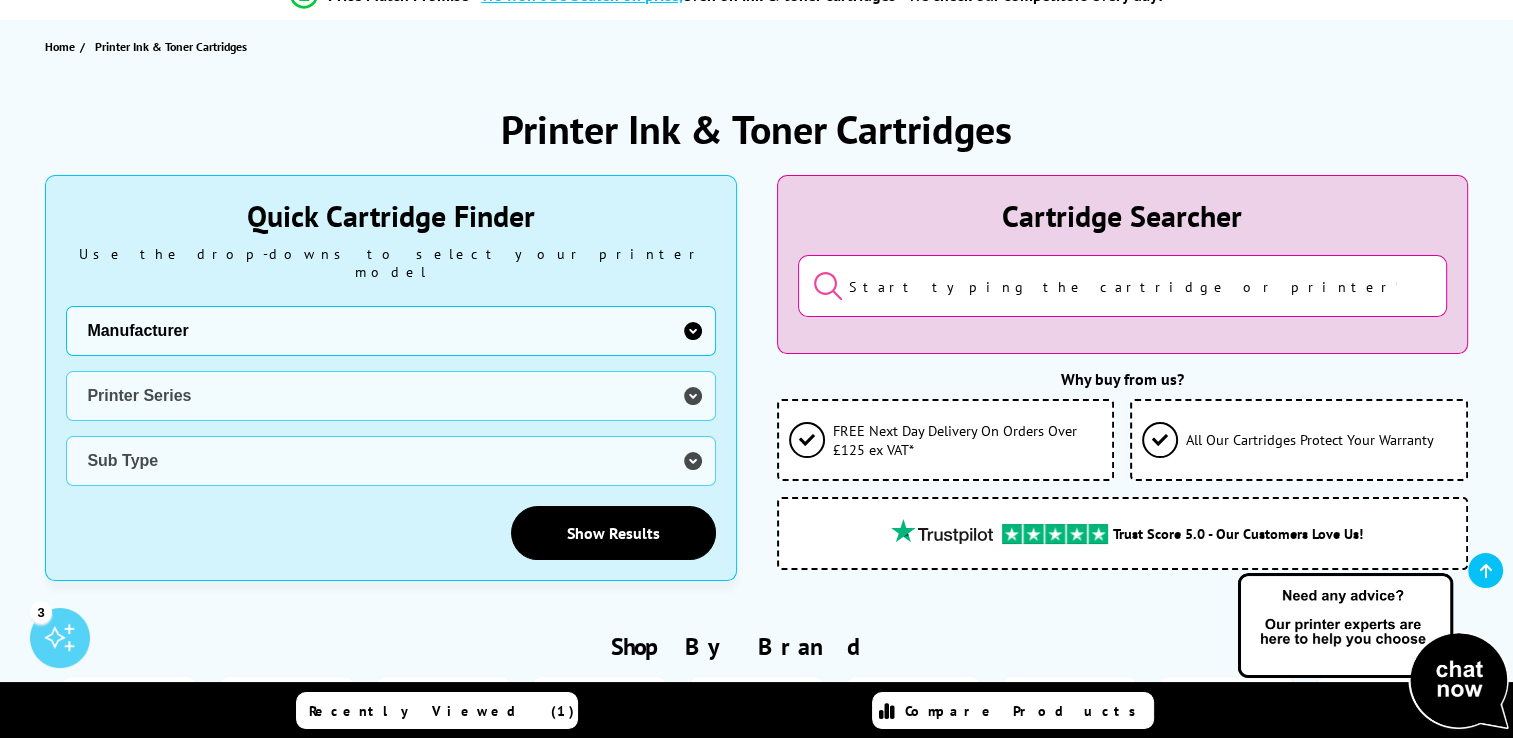 click on "Manufacturer
Brother
Canon
Cubify
Dell
Dymo
Epson
HP
Kodak
Konica Minolta
Kyocera
Lexmark
OKI
Panasonic
Pantum
Pitney Bowes
Ricoh
Sagem
Samsung
Sharp
Tally
Xerox
Zebra" at bounding box center [390, 331] 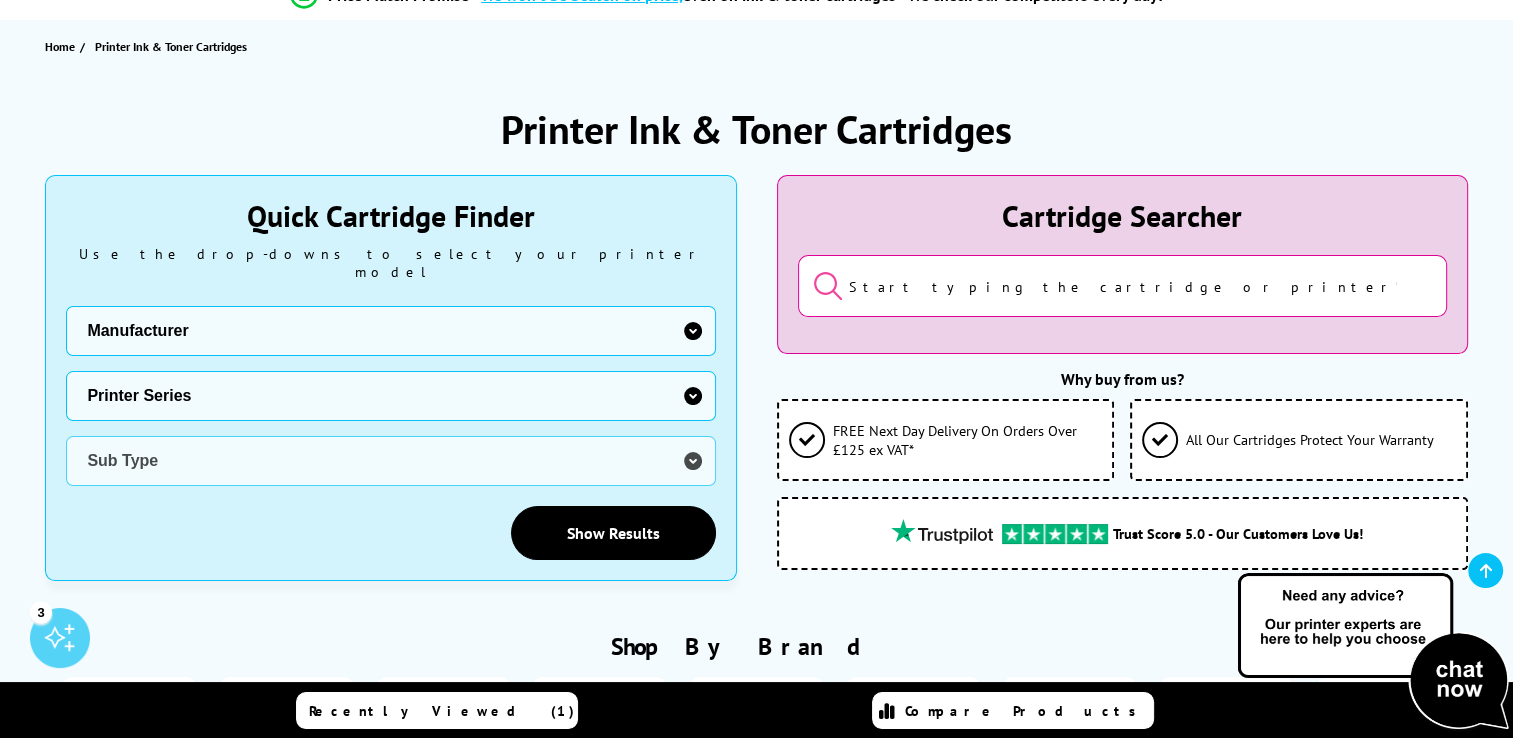 click on "Printer Series AMP Apollo CM Colour Copier DesignJet DeskJet DeskJet Plus Deskwriter Digital Copier ENVY ENVY Inspire ENVY Photo ENVY Pro Fax Machine OfficeJet Officejet Enterprise Officejet Pro PageWide Photosmart PSC QuietJet ScanJet Smart Tank Tango ThinkJet Color Laser Color Laser MFP Color Laserjet 1000 Color Laserjet 2000 Color Laserjet 3000 Color Laserjet 4000 Color LaserJet 5000 Color LaserJet 9000 Color LaserJet CM Color LaserJet CP Color LaserJet Enterprise Color LaserJet Pro Laser Laser MFP LaserJet 1000 LaserJet 2000 LaserJet 3000 LaserJet 4000 LaserJet 5 LaserJet 5000 LaserJet 6 LaserJet 8000 LaserJet 9000 LaserJet Enterprise LaserJet M LaserJet MFP LaserJet P LaserJet Pro LaserJet Tank Mopier Neverstop" at bounding box center [390, 396] 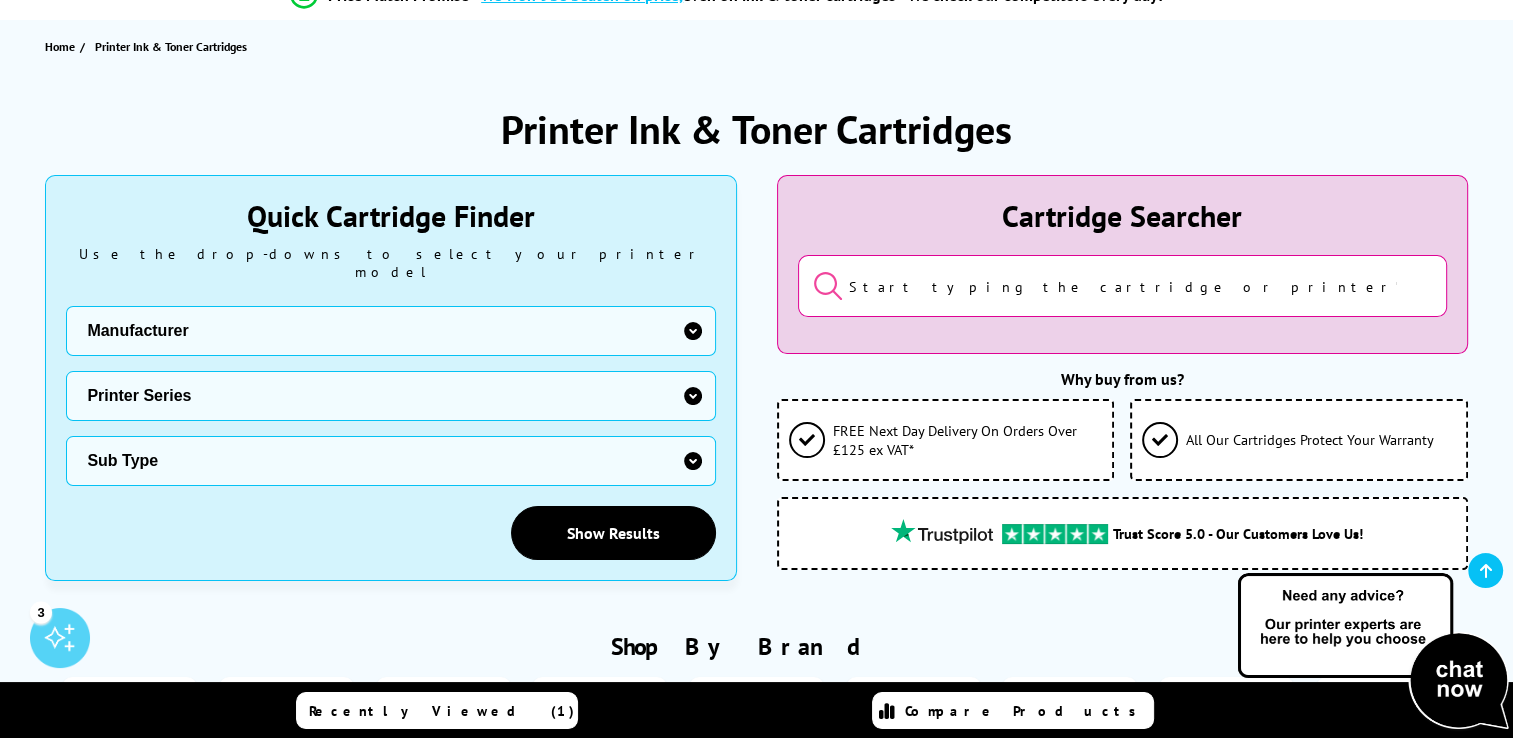 click on "Sub Type HP  100 Color MFP M175 HP  200 Color M251 HP  200 Color MFP M276 HP  300 Color M351 HP  300 Color MFP M375 HP  3002 HP  400 Color MFP M475 HP  400 Color Printer M451 HP  400 M401 HP  400 MFP M425 HP  4002 HP  500 Color MFP M570 HP  M102 HP  M1130 HP  M1132 HP  M118 HP  M12 HP  M1210 HP  M1212 HP  M1217 HP  M15 HP  M1536 HP  M201 HP  M203 HP  M304 HP  M402 HP  M404 HP  M501 HP  MFP 3102 HP  MFP 4102 HP  MFP M125 HP  MFP M127 HP  MFP M130 HP  MFP M148 HP  MFP M225 HP  MFP M227 HP  MFP M26 HP  MFP M28 HP  MFP M426 HP  MFP M428 HP  MFP M521 HP  P1100 HP  P1102 HP  P1104 HP  P1566 HP  P1606 HP TopShot  M275 MFP" at bounding box center (390, 461) 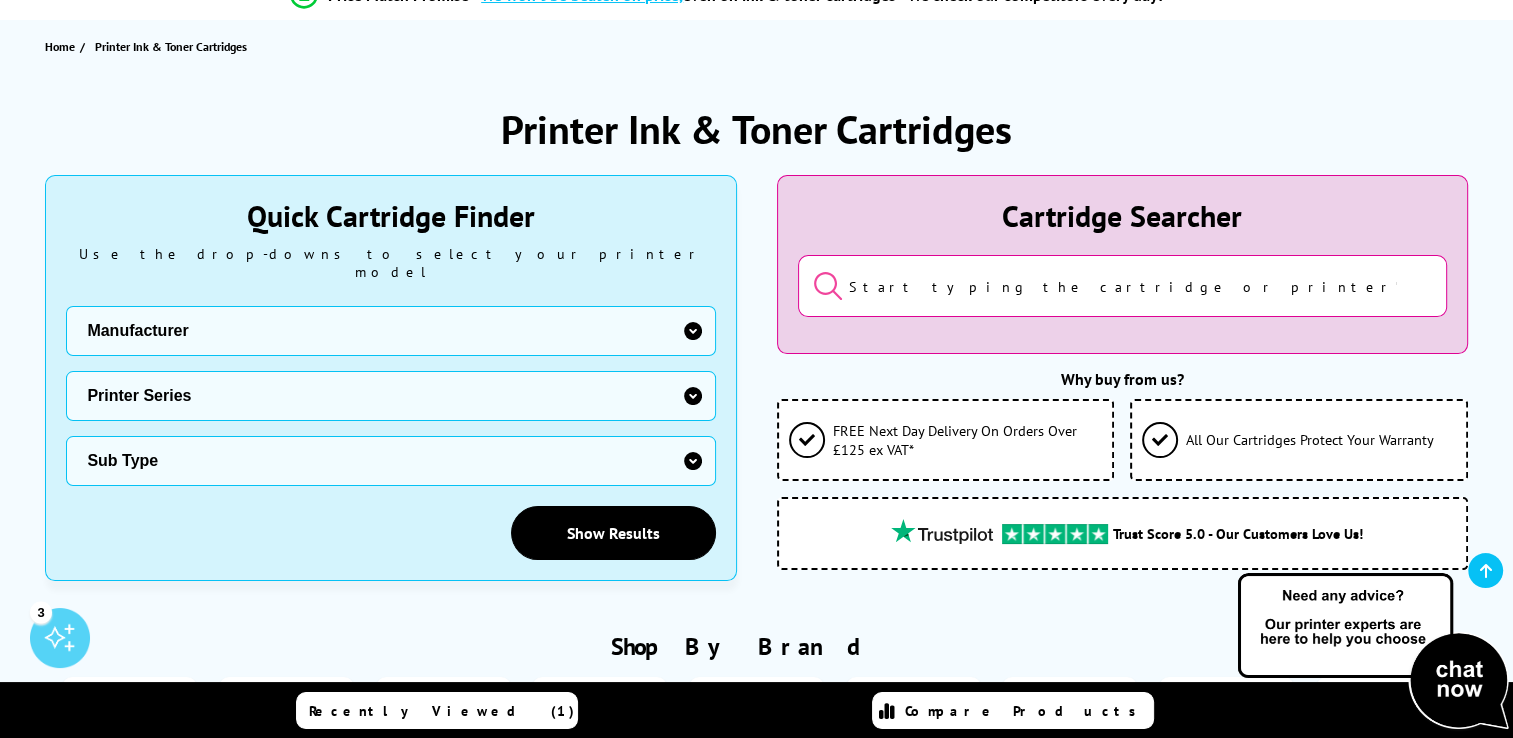 select on "[NUMBER]" 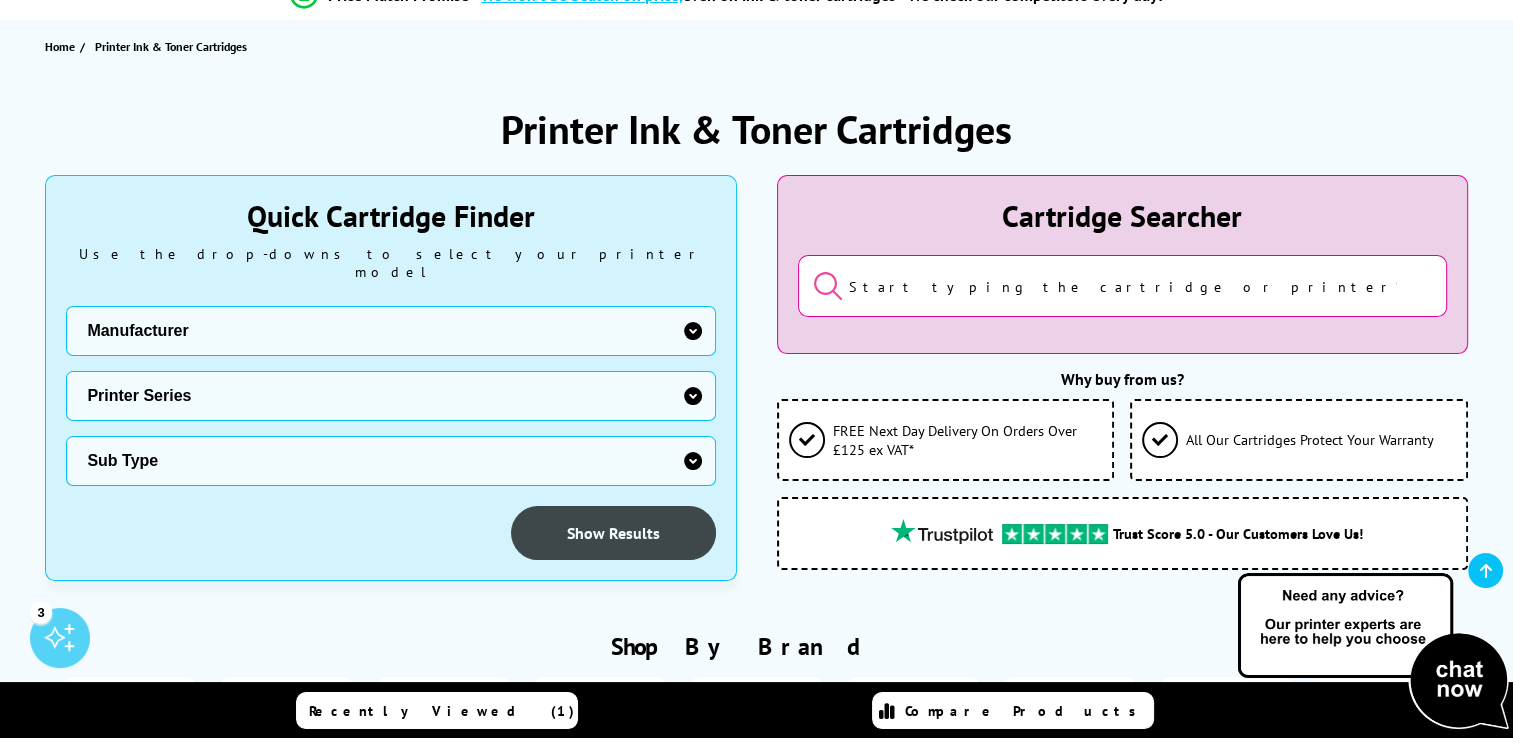 click on "Show Results" at bounding box center (613, 533) 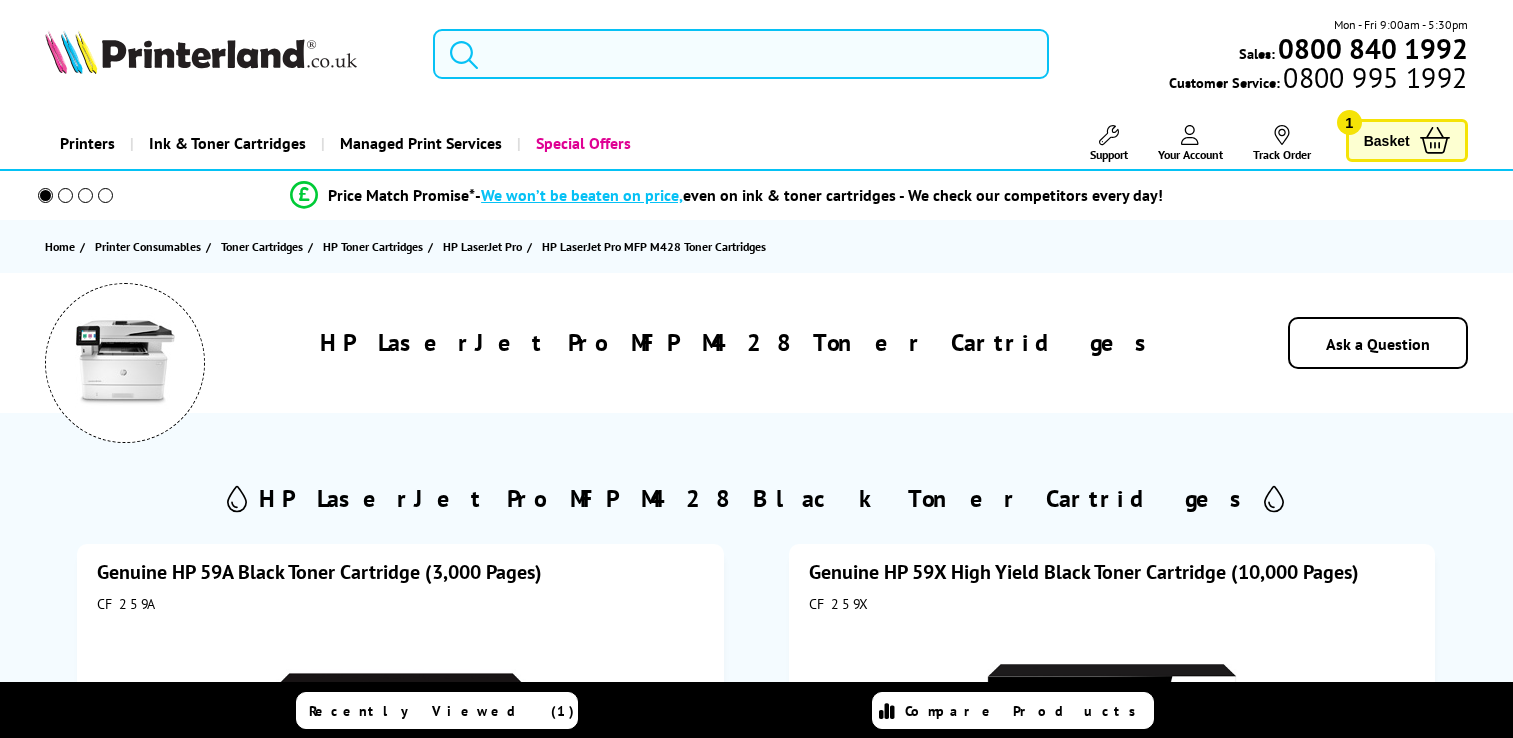 scroll, scrollTop: 0, scrollLeft: 0, axis: both 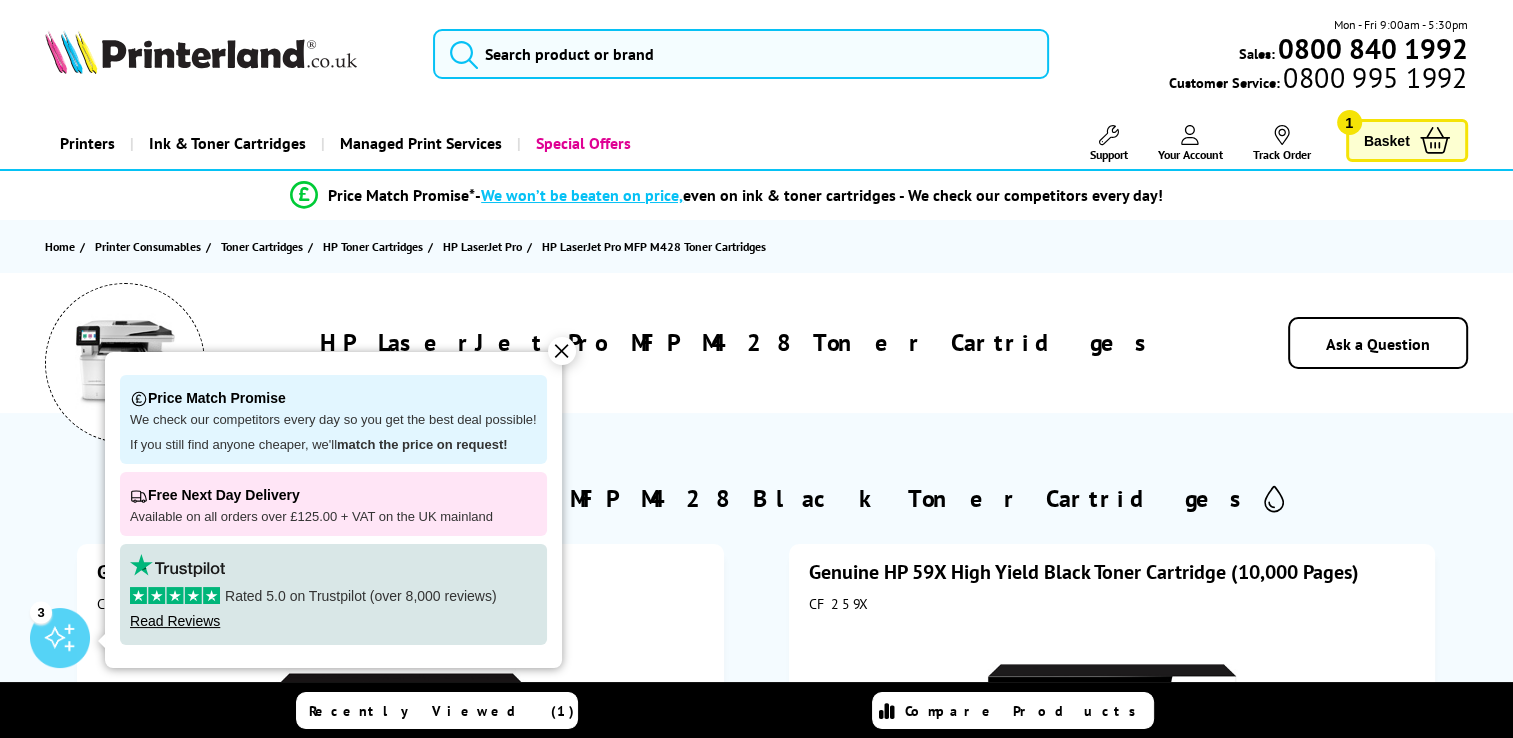 click on "✕" at bounding box center (562, 351) 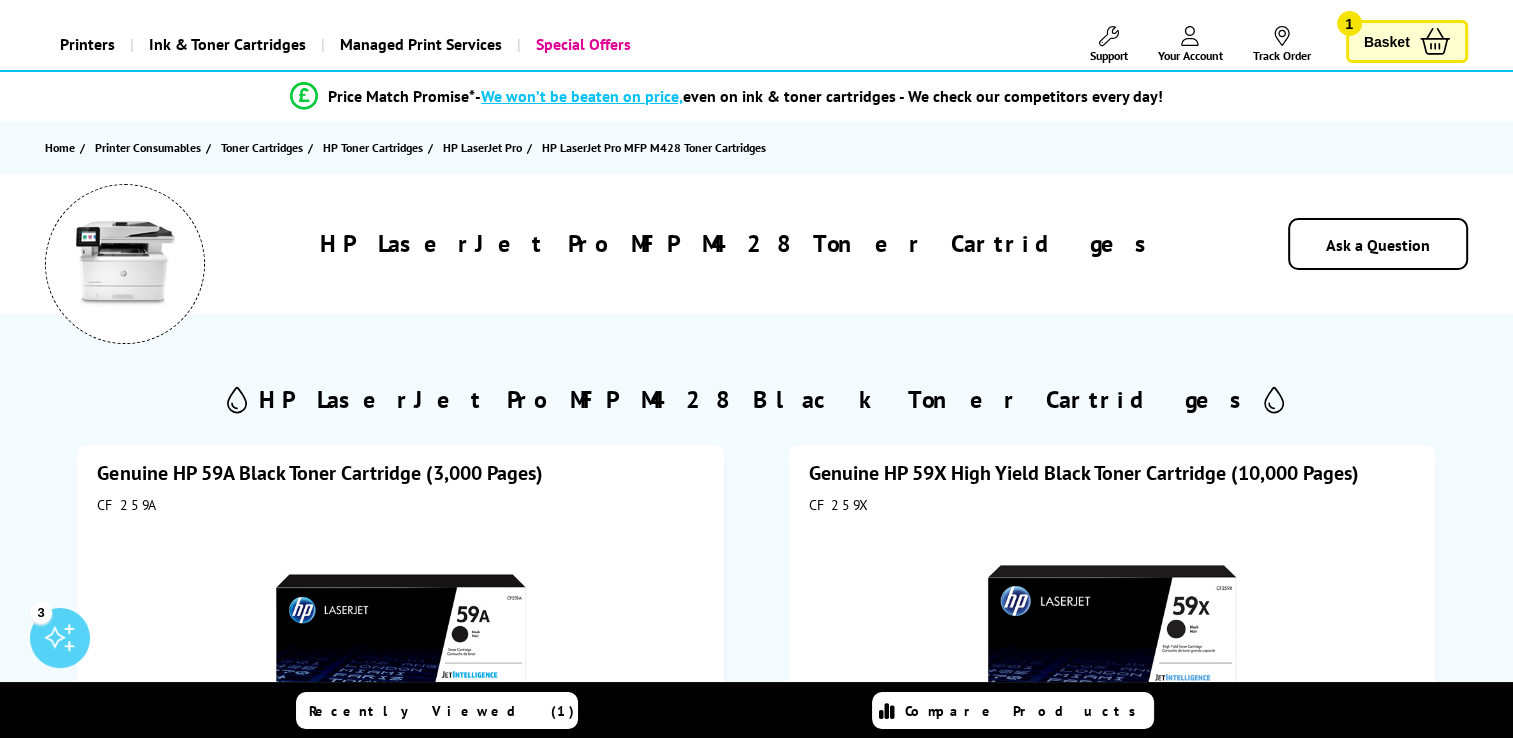 scroll, scrollTop: 300, scrollLeft: 0, axis: vertical 